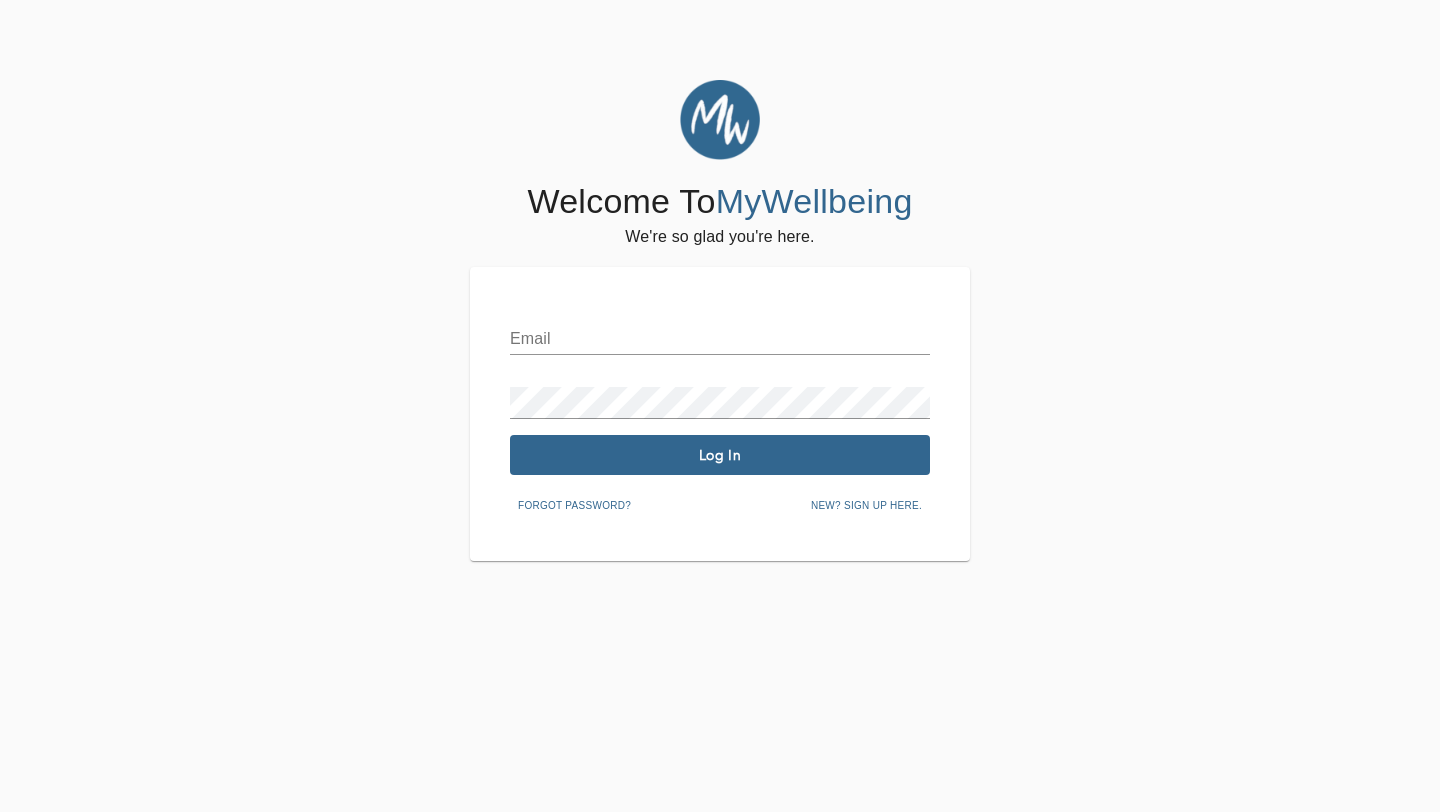 scroll, scrollTop: 0, scrollLeft: 0, axis: both 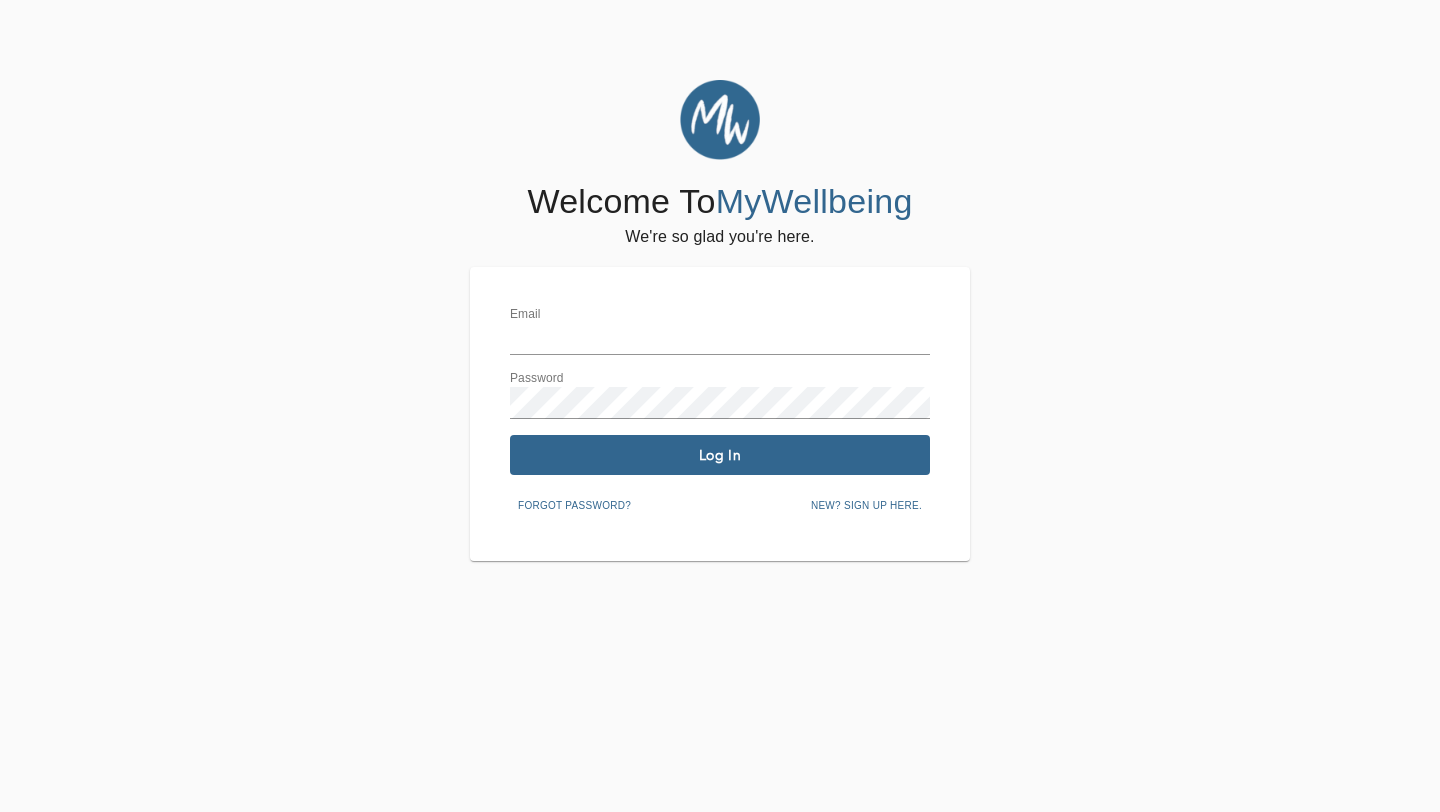 type on "[EMAIL_ADDRESS][DOMAIN_NAME]" 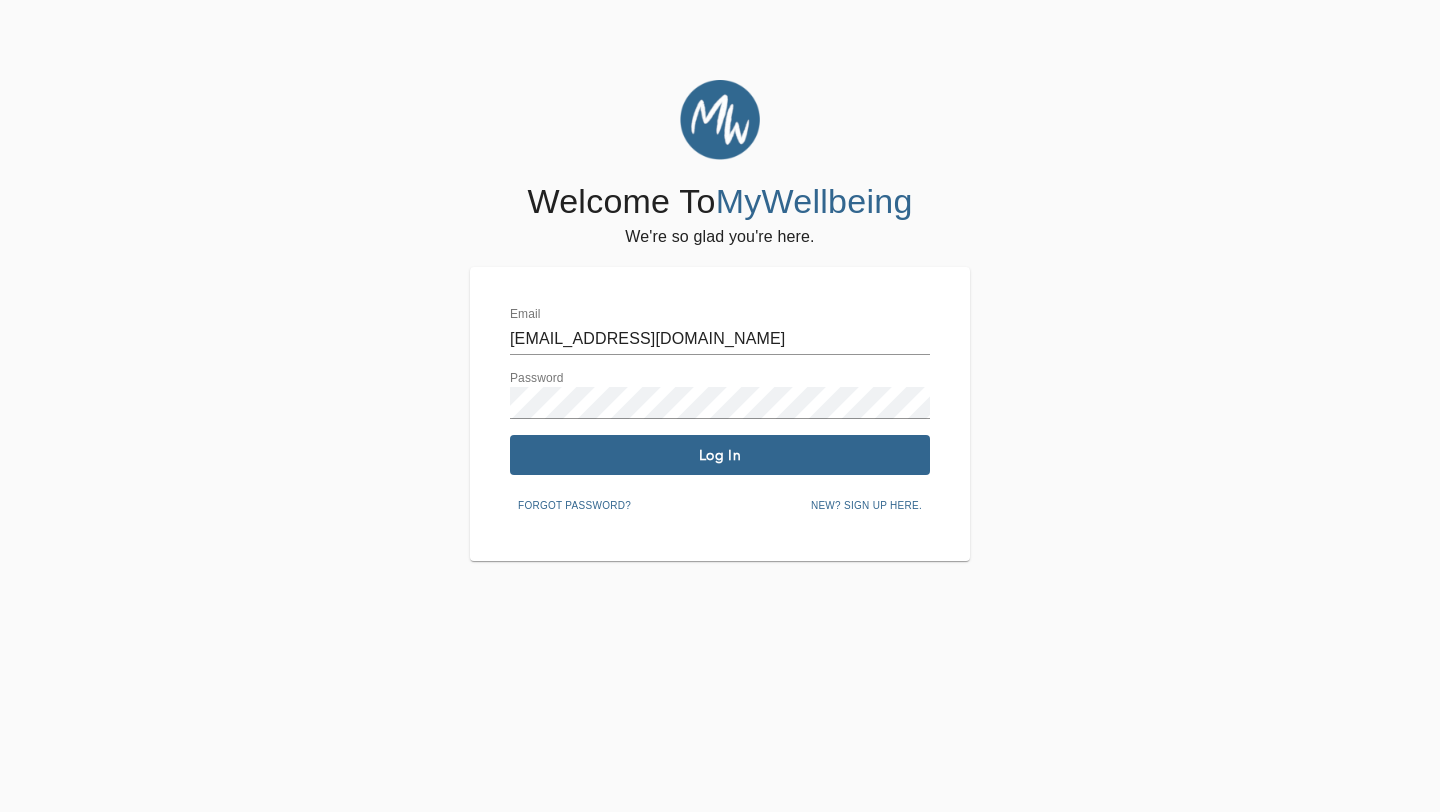 click on "Log In" at bounding box center [720, 455] 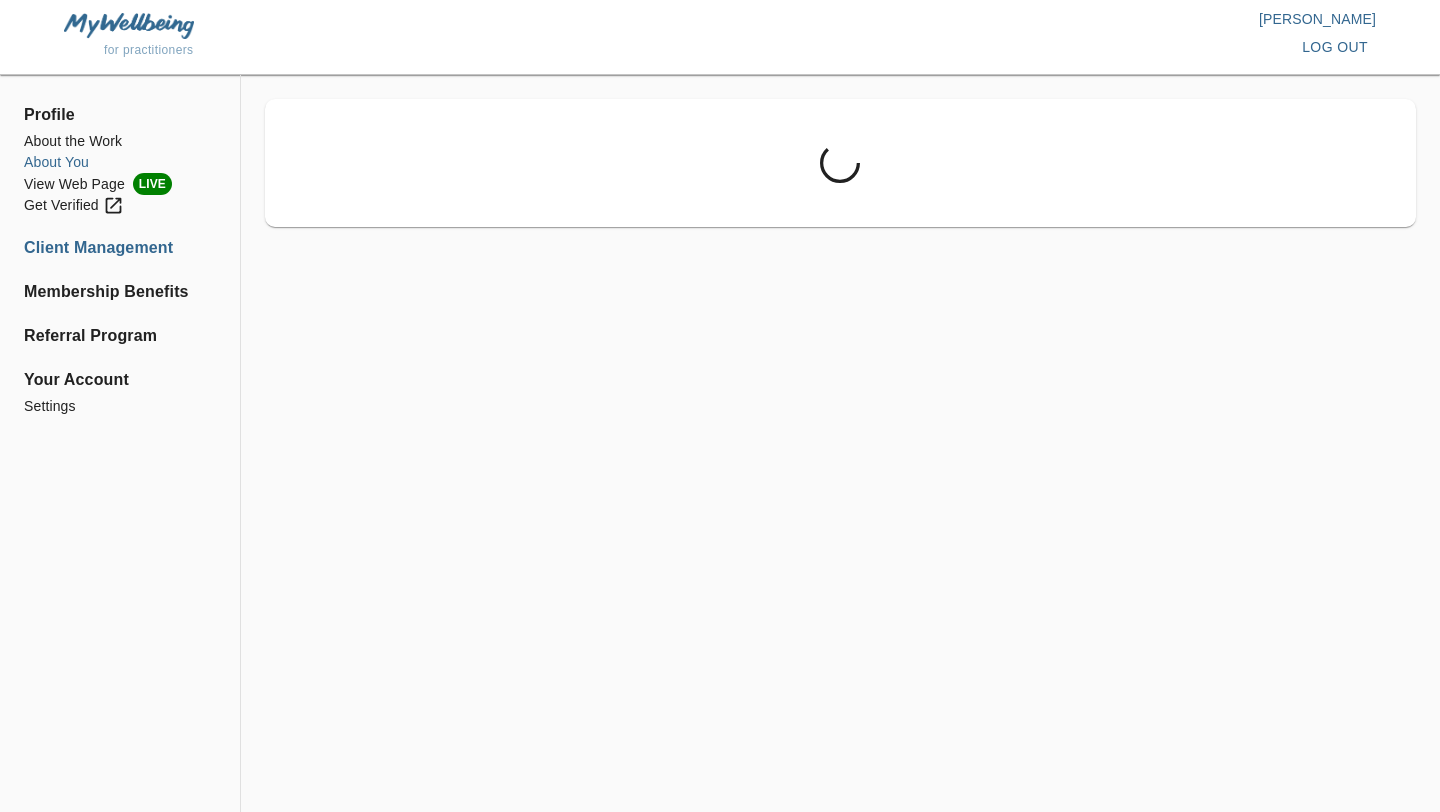 click on "About You" at bounding box center [120, 162] 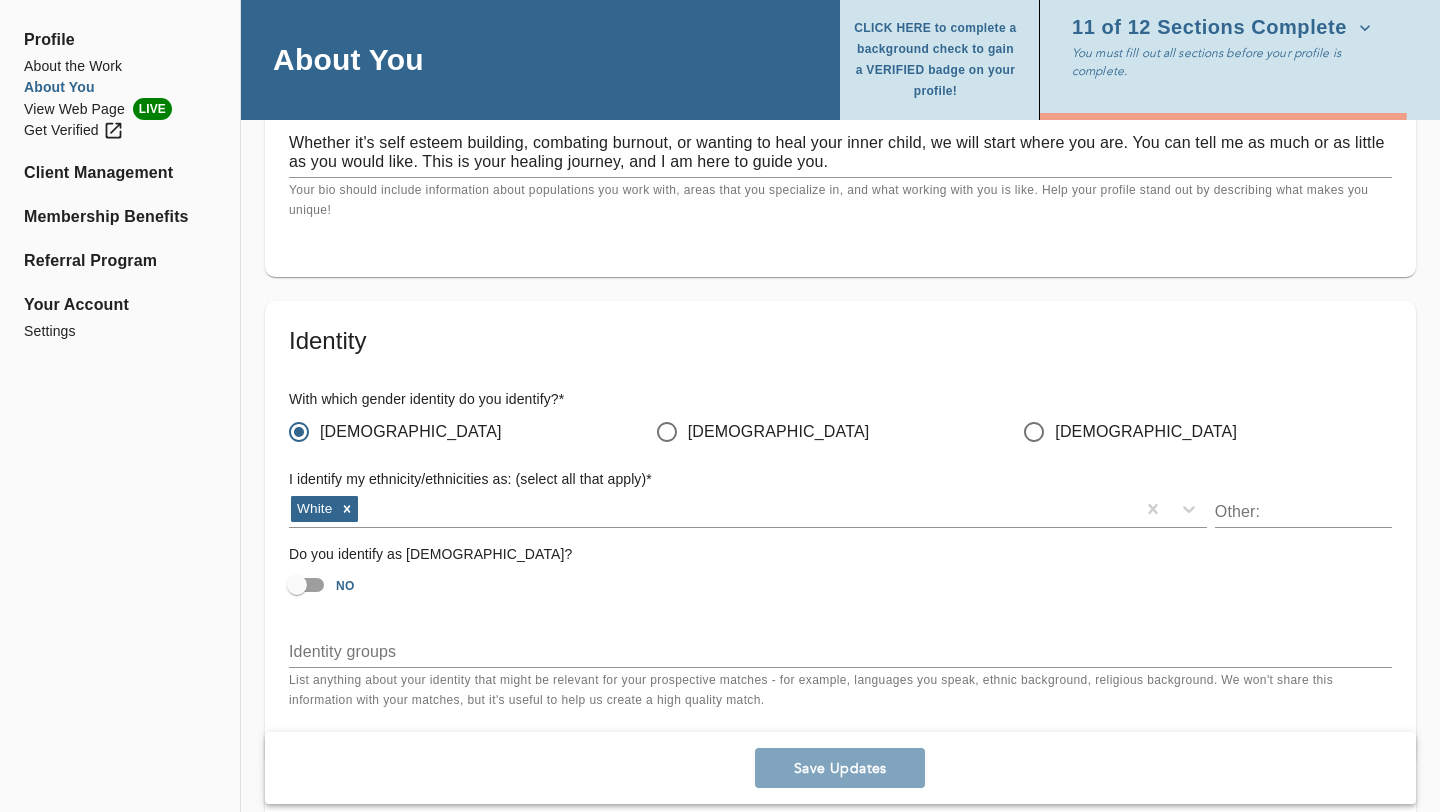 scroll, scrollTop: 1835, scrollLeft: 0, axis: vertical 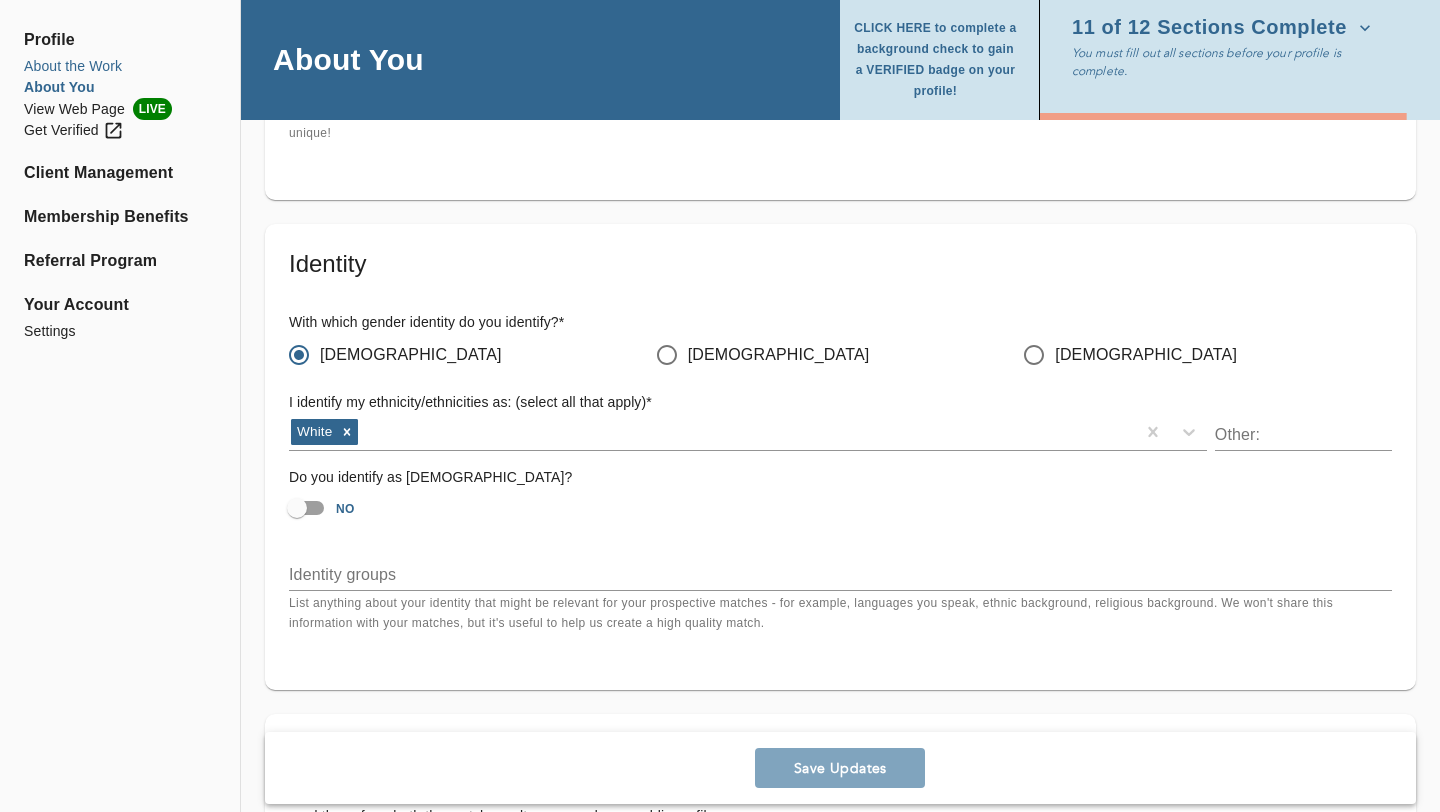 click on "About the Work" at bounding box center [120, 66] 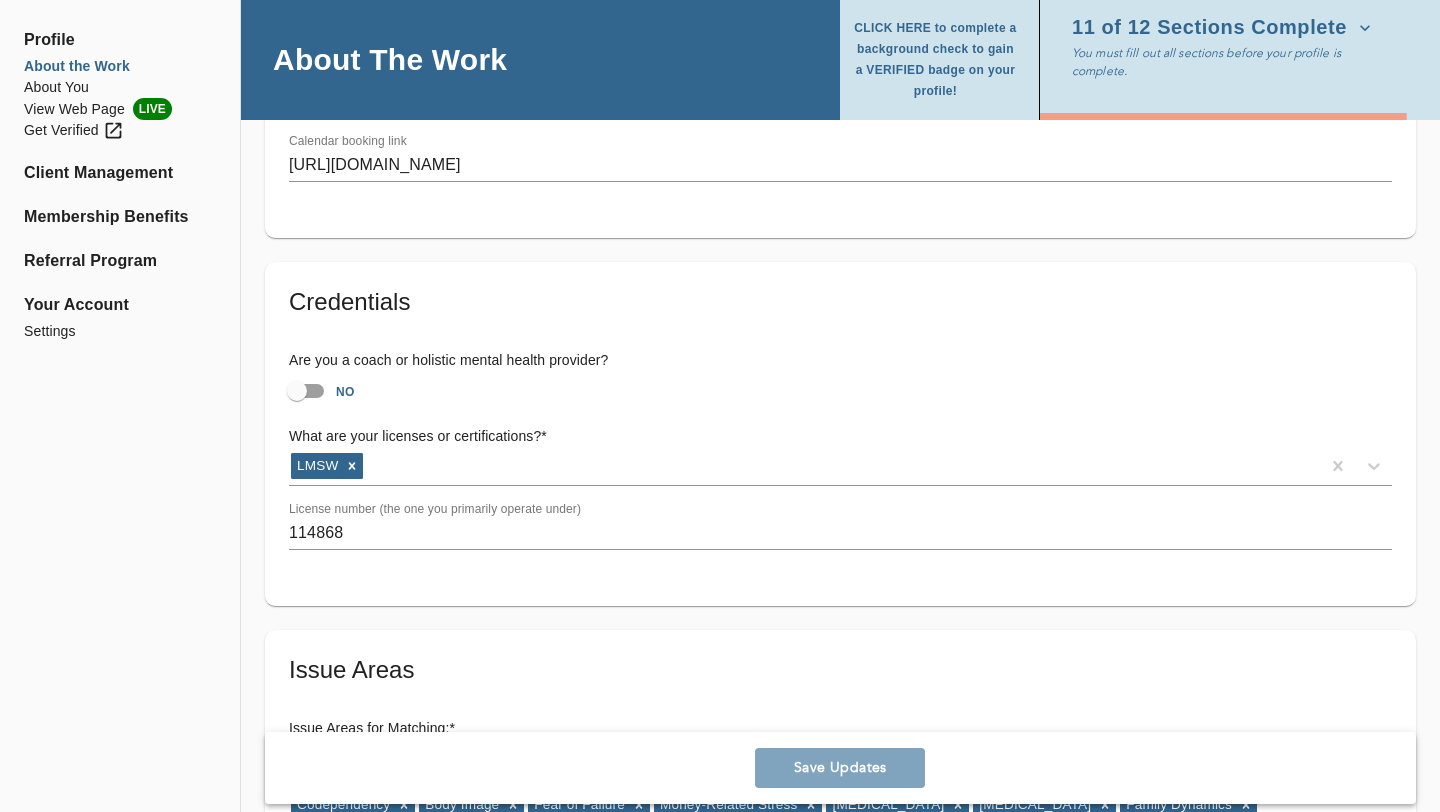 scroll, scrollTop: 1281, scrollLeft: 0, axis: vertical 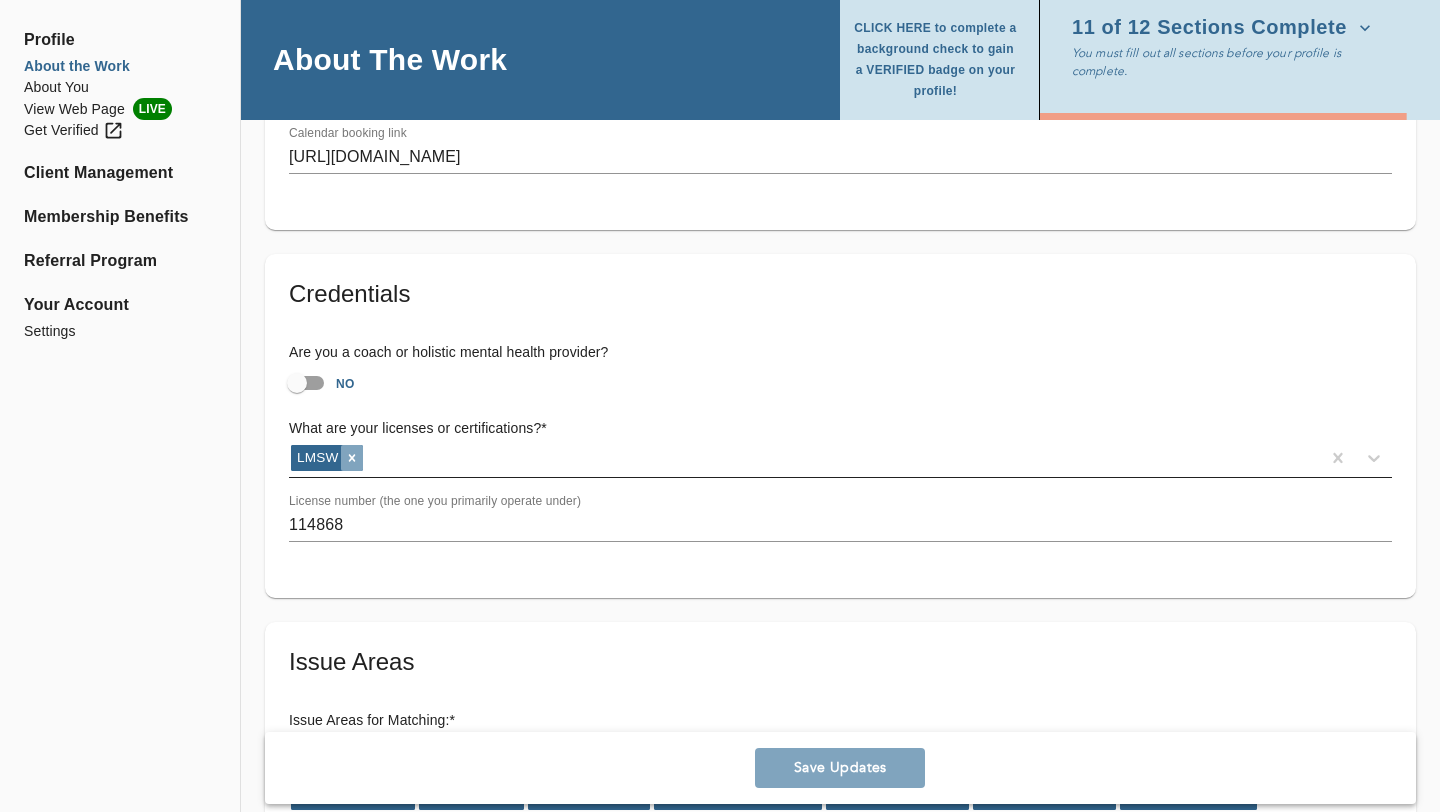 click 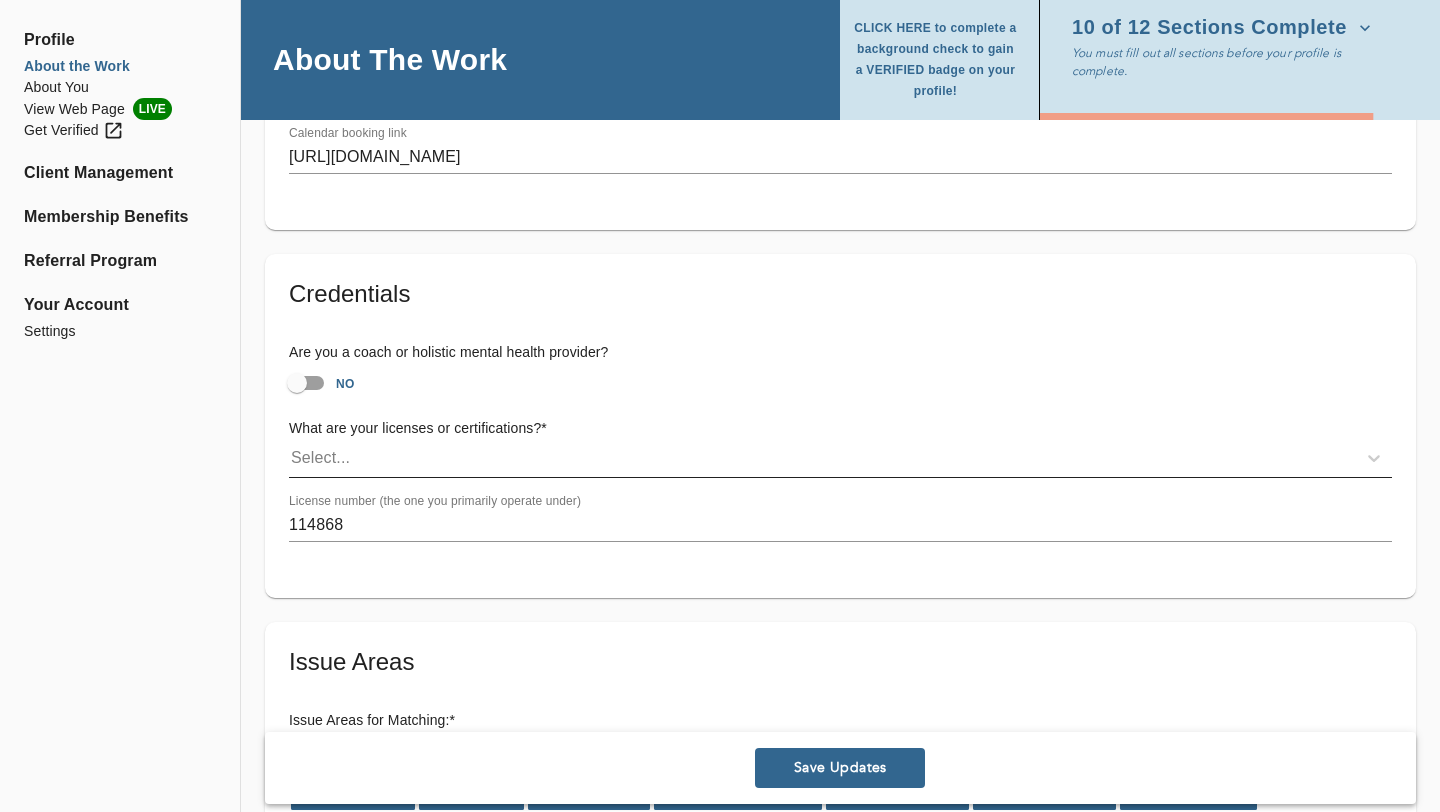 click on "Select..." at bounding box center (822, 458) 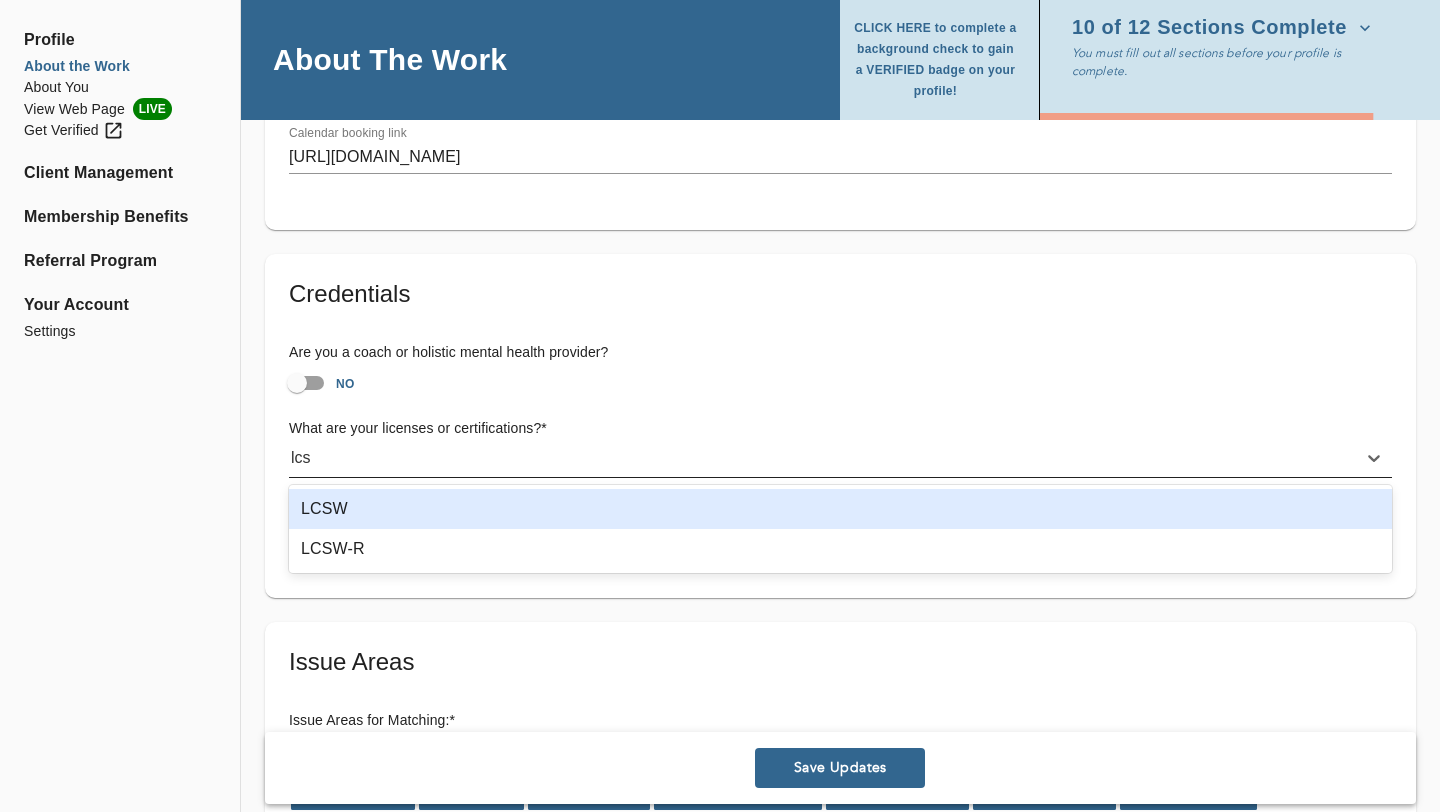 type on "lcsw" 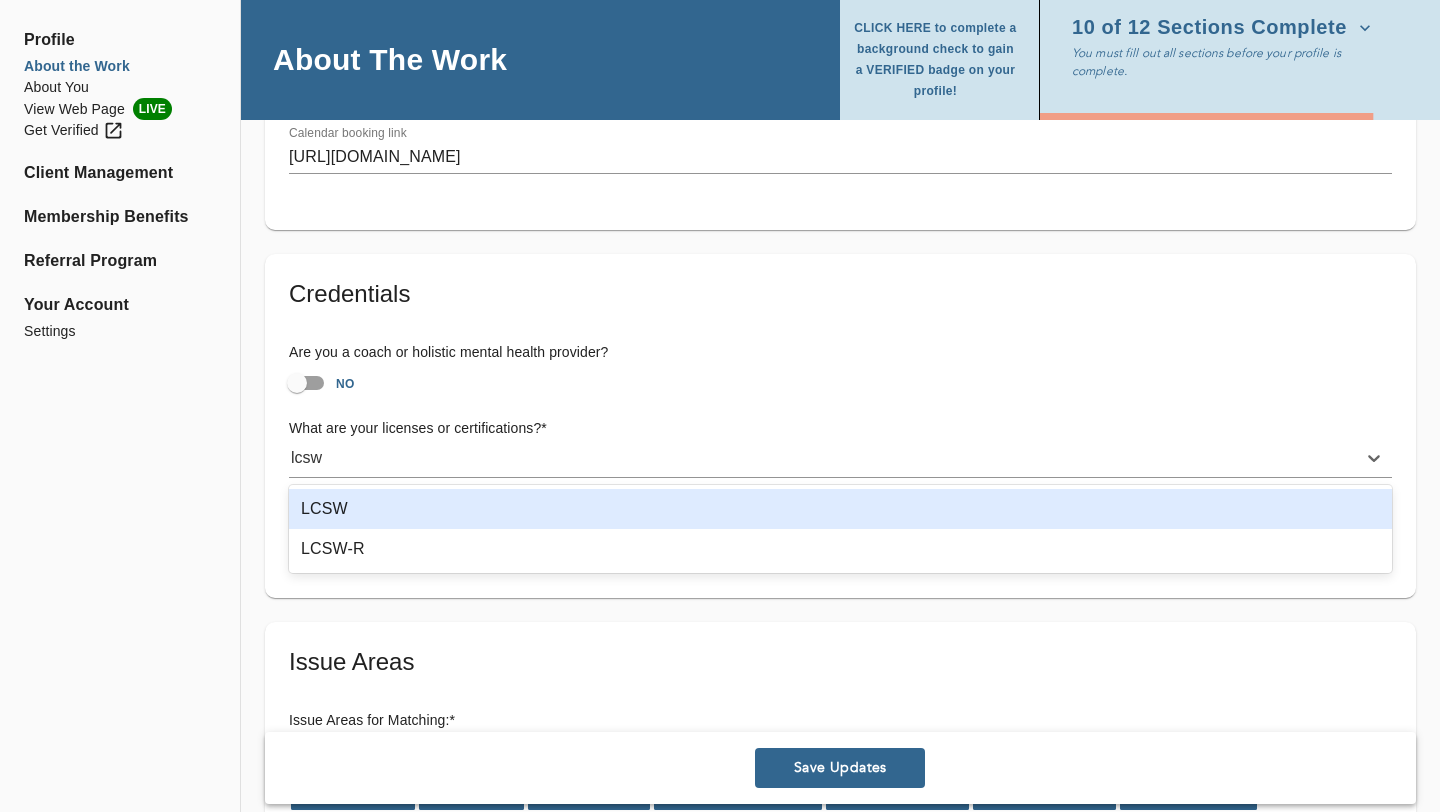 click on "LCSW" at bounding box center [840, 509] 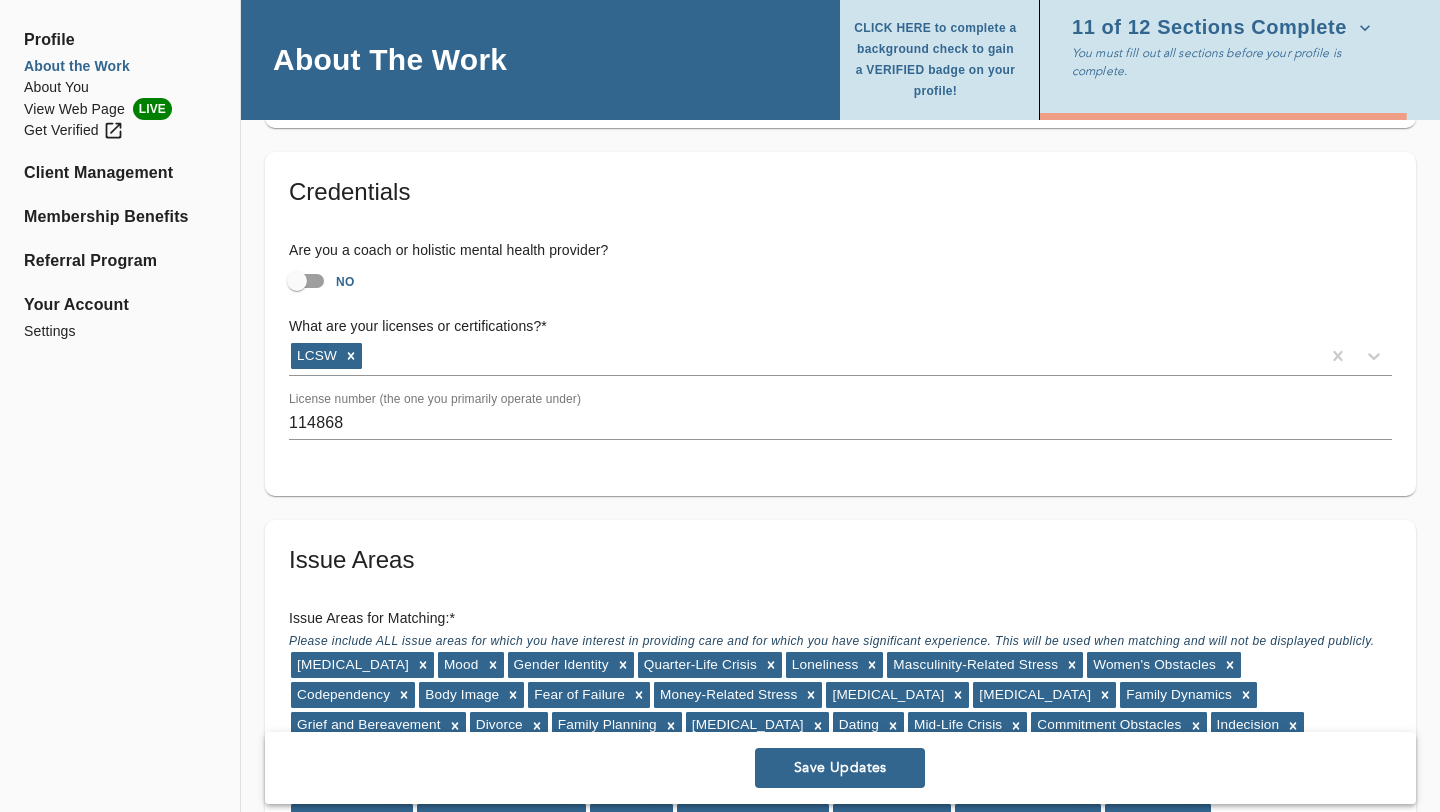 scroll, scrollTop: 1435, scrollLeft: 0, axis: vertical 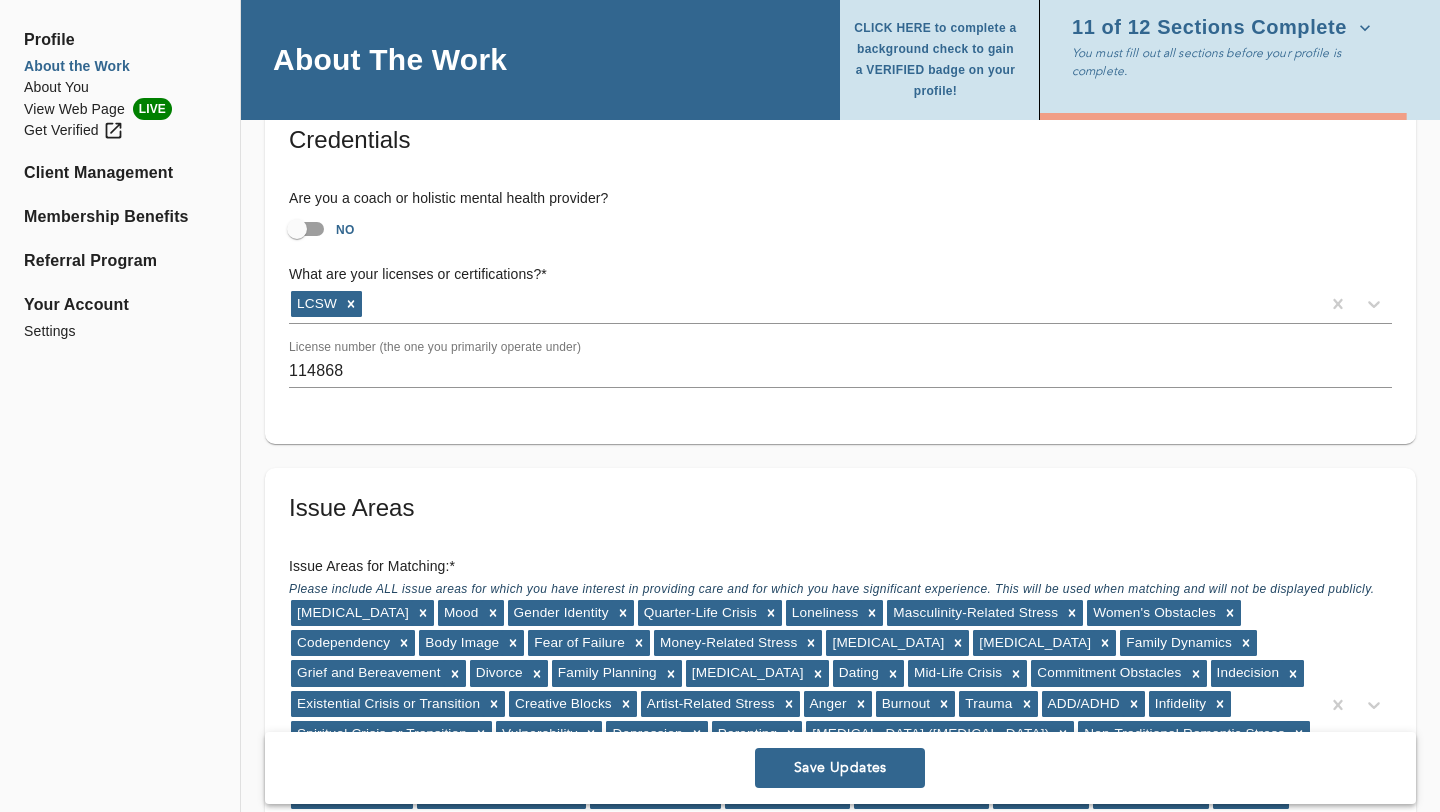 click on "114868" at bounding box center [840, 372] 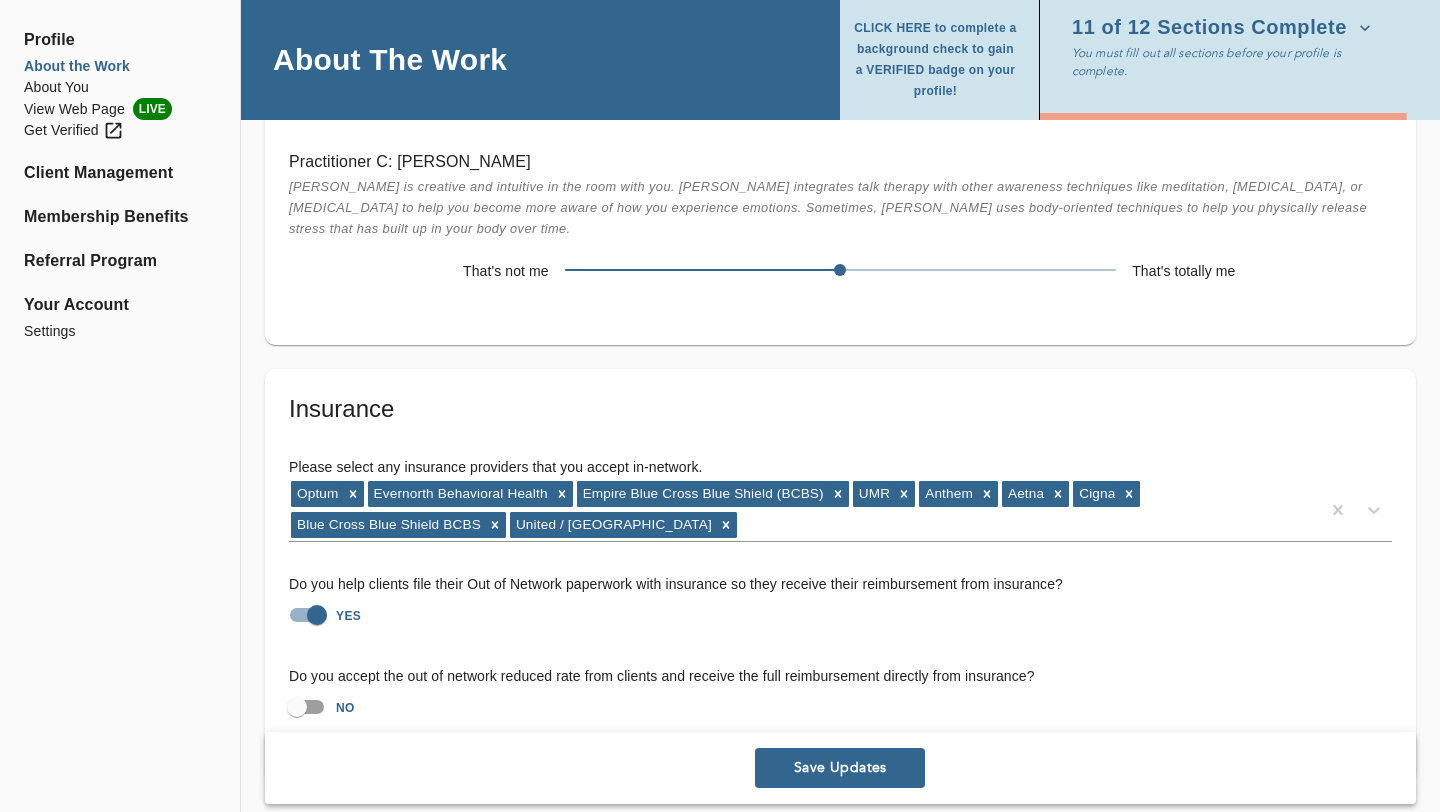 scroll, scrollTop: 4048, scrollLeft: 0, axis: vertical 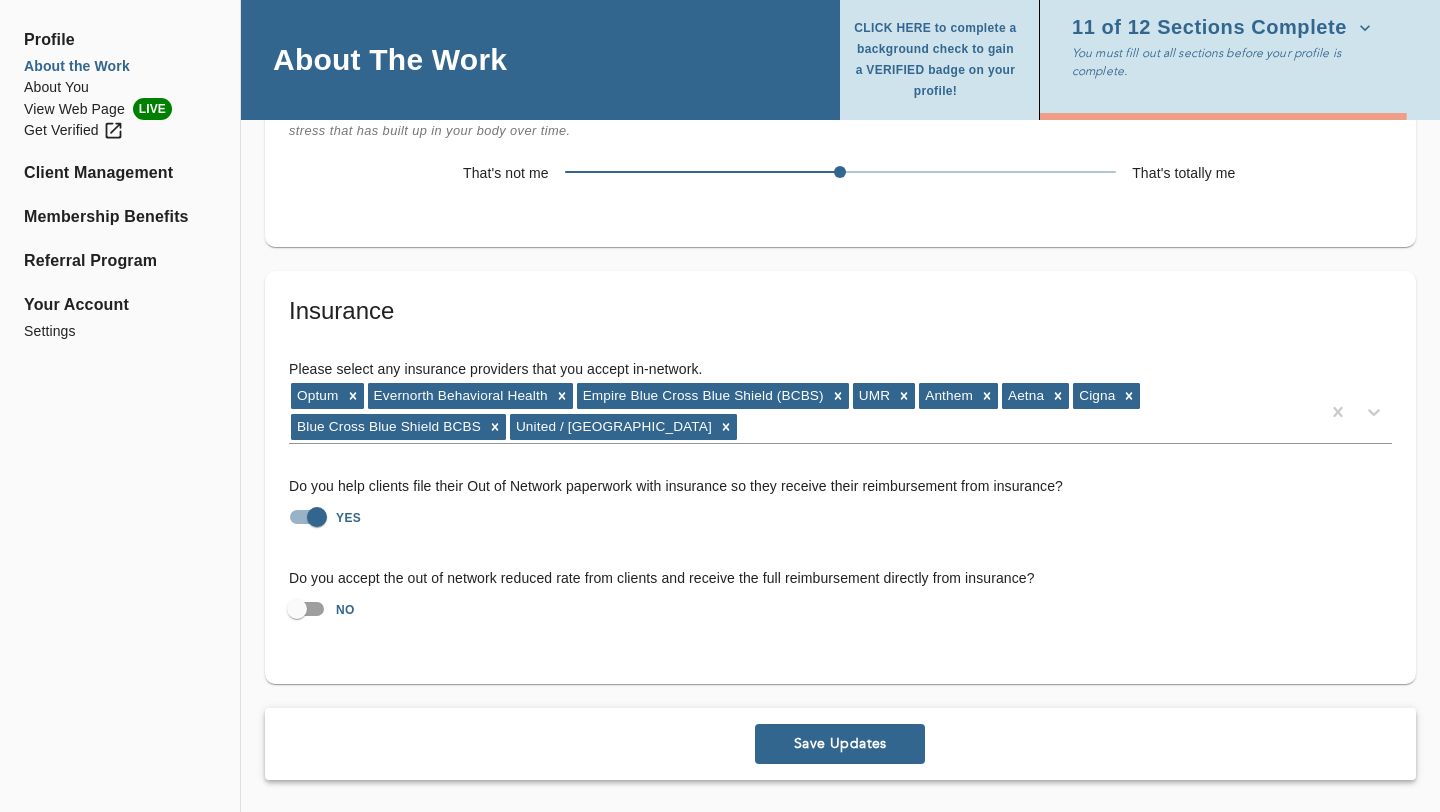 type on "100445" 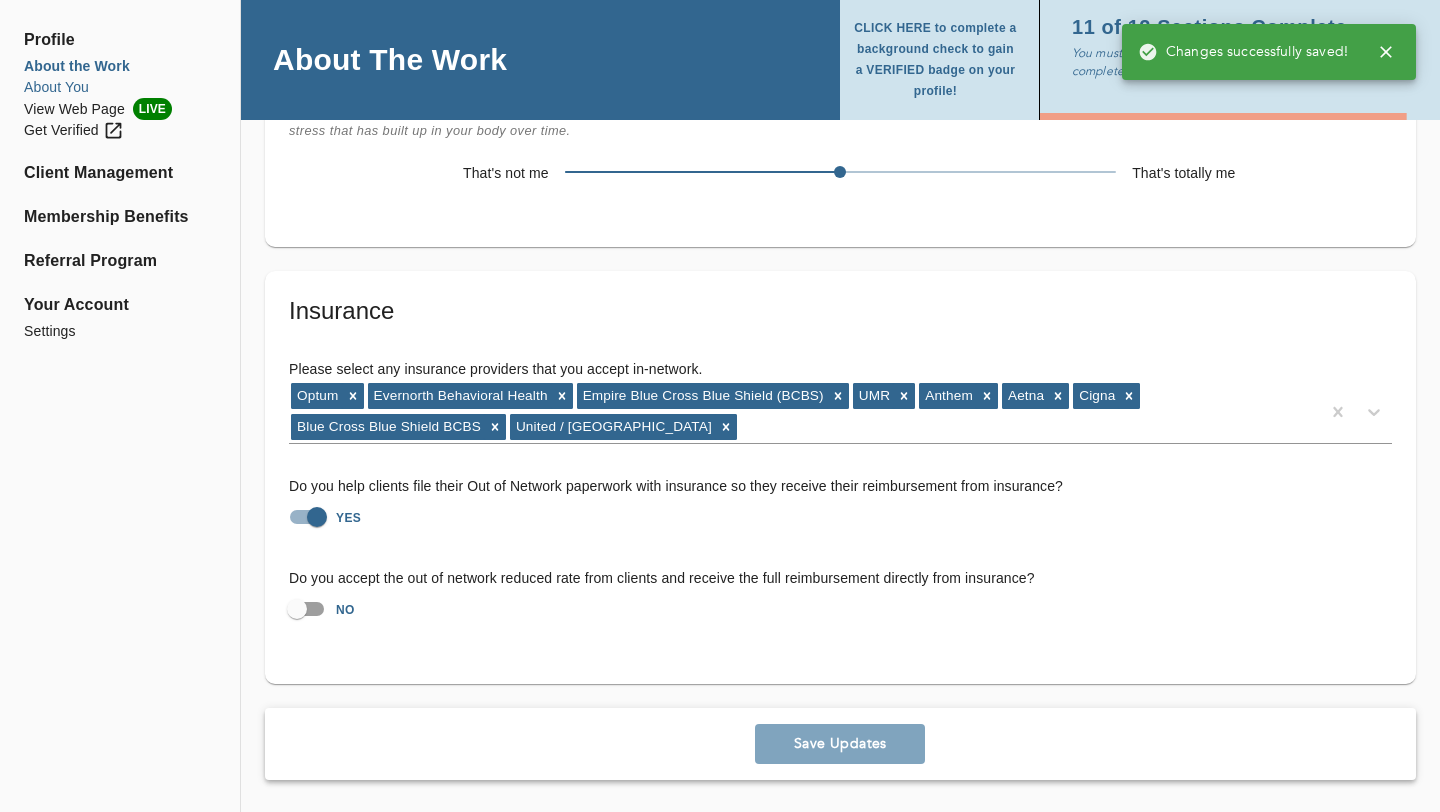 click on "About You" at bounding box center [120, 87] 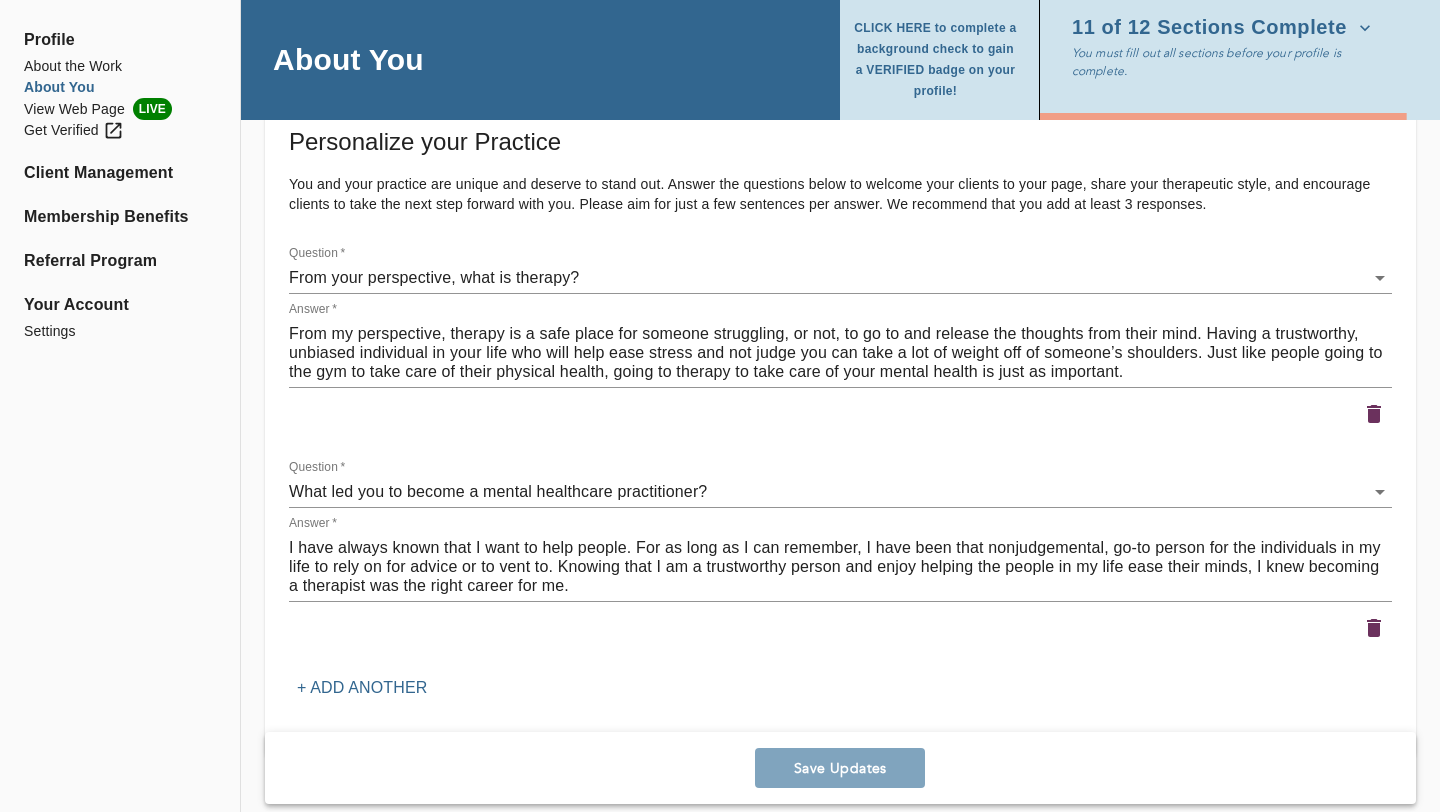 scroll, scrollTop: 2785, scrollLeft: 0, axis: vertical 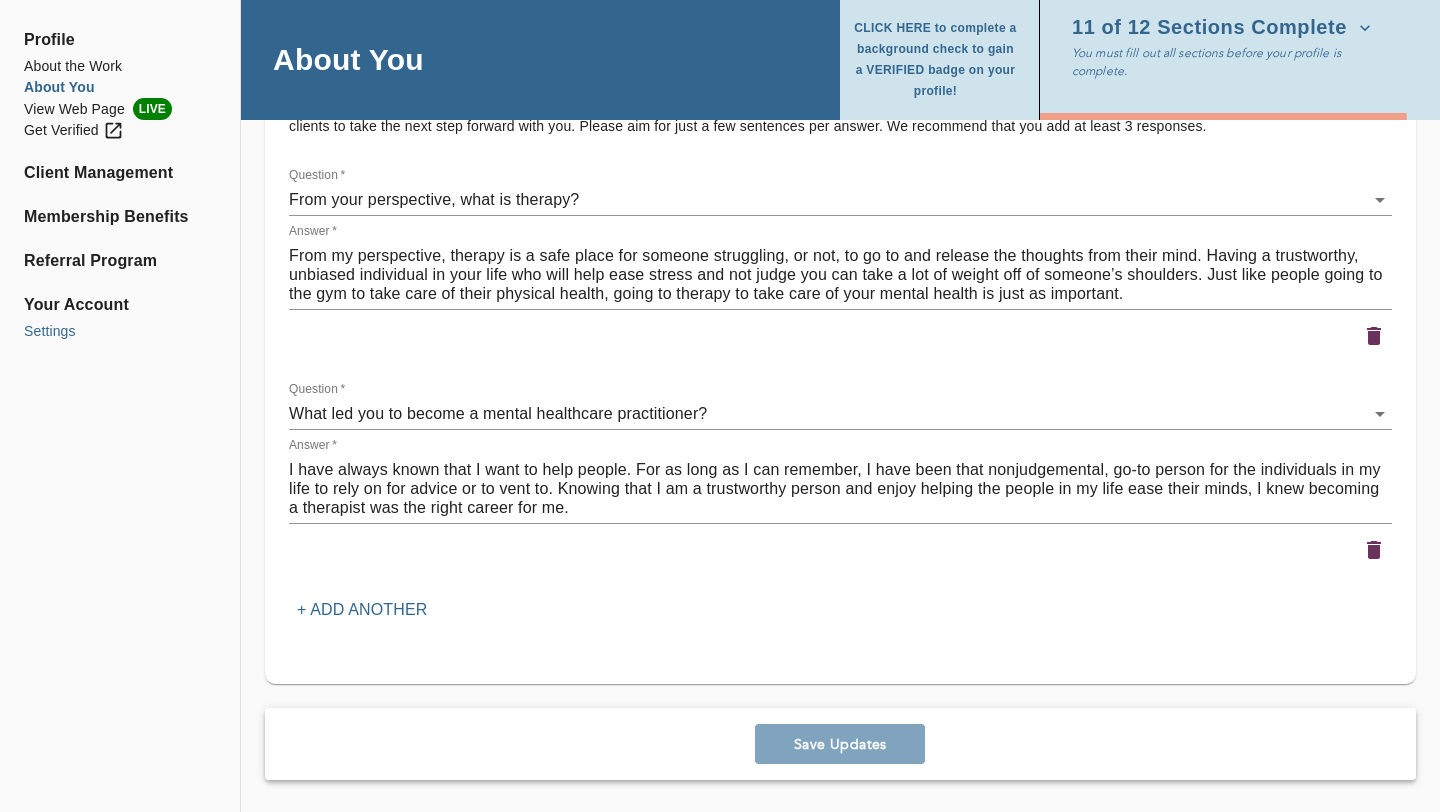 click on "Settings" at bounding box center (120, 331) 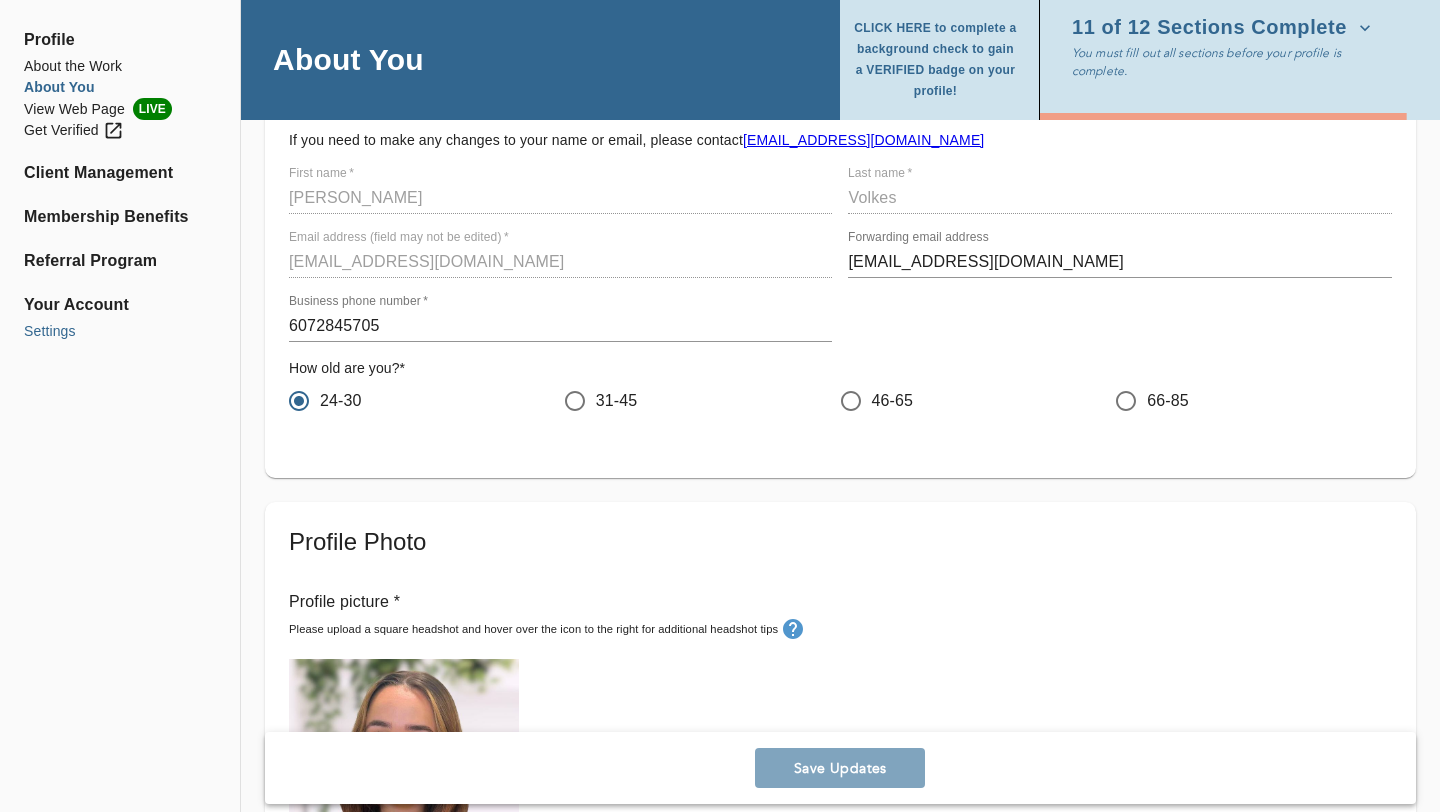 type 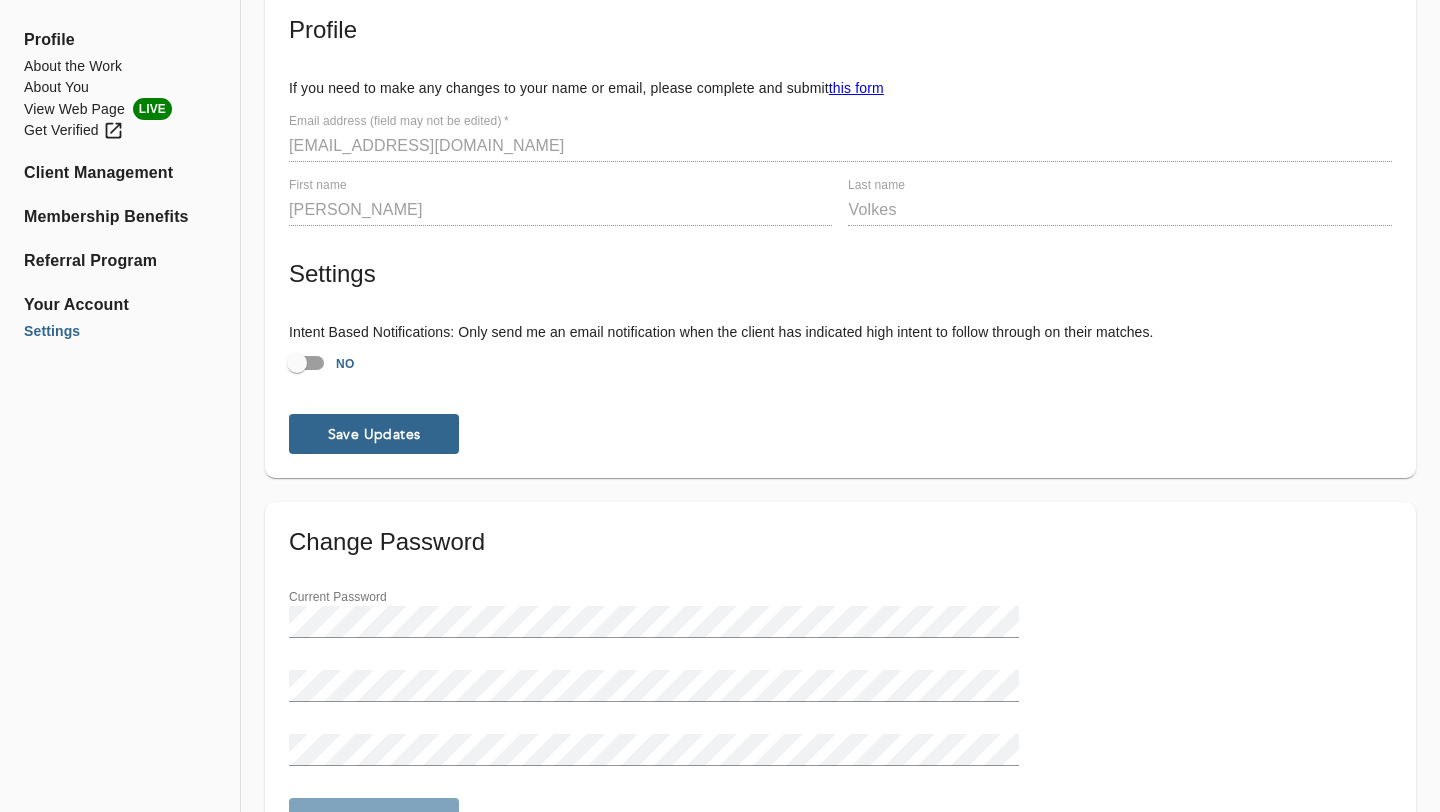 scroll, scrollTop: 0, scrollLeft: 0, axis: both 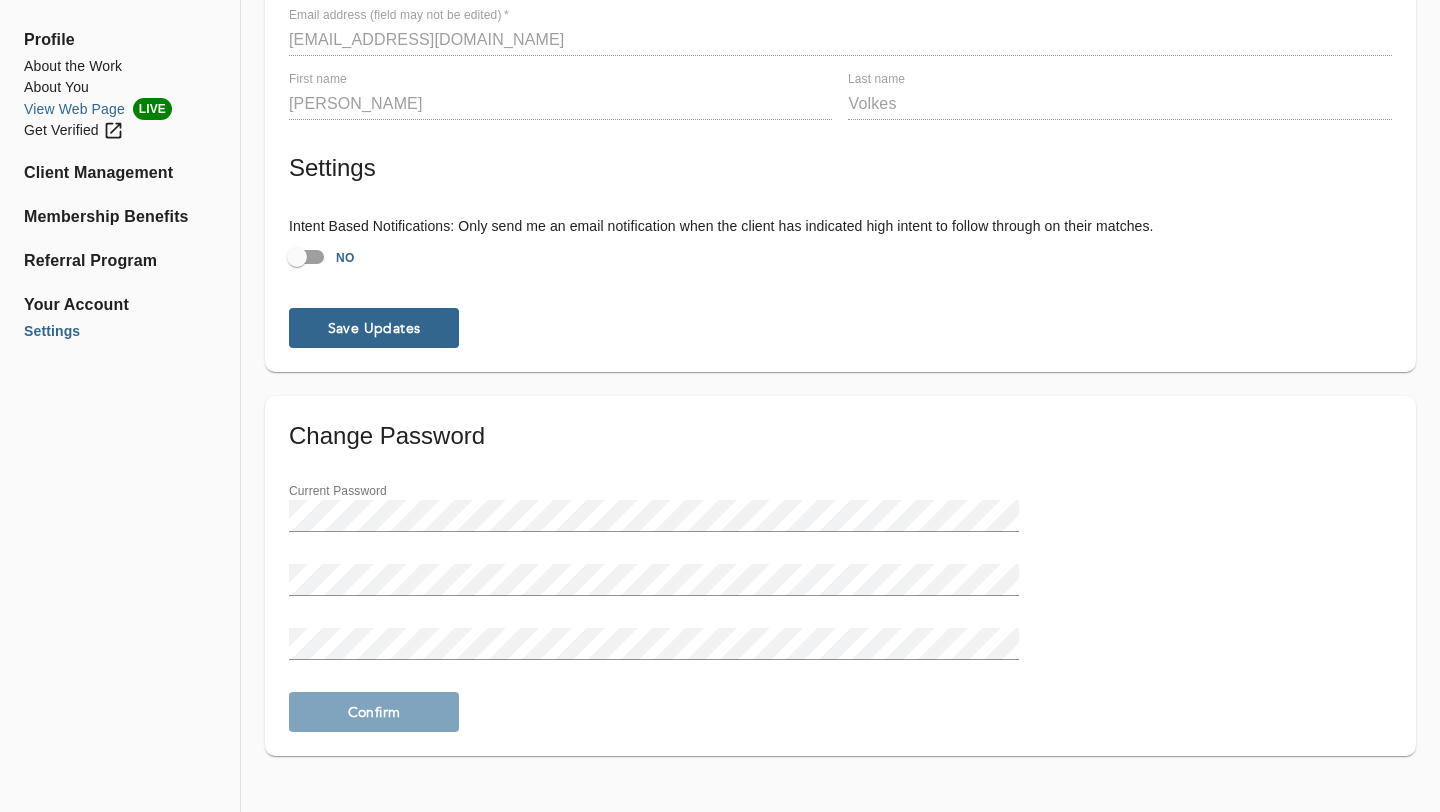 click on "View Web Page LIVE" at bounding box center (120, 109) 